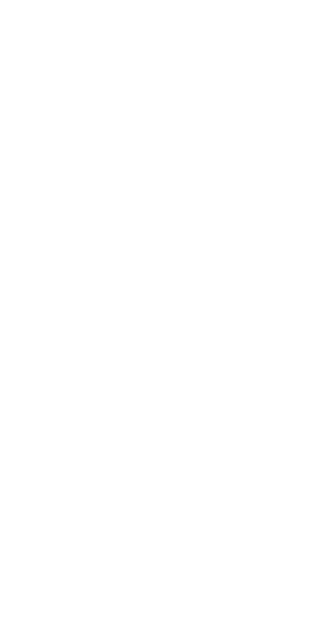 scroll, scrollTop: 0, scrollLeft: 0, axis: both 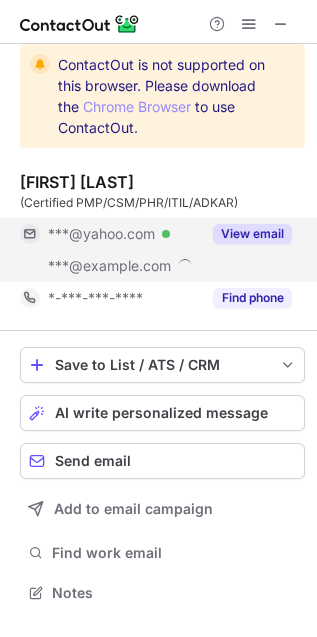 click on "View email" at bounding box center (252, 234) 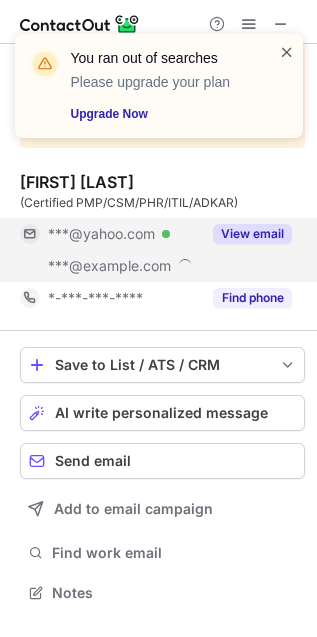click at bounding box center (287, 52) 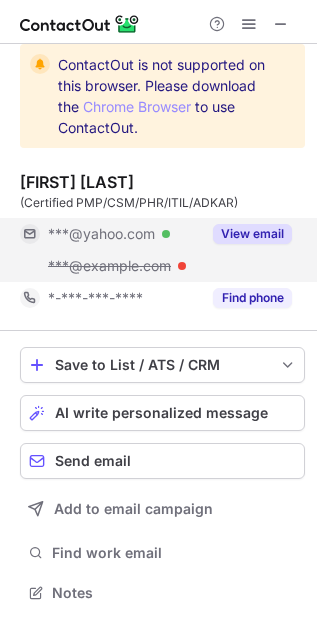 click on "View email" at bounding box center (252, 234) 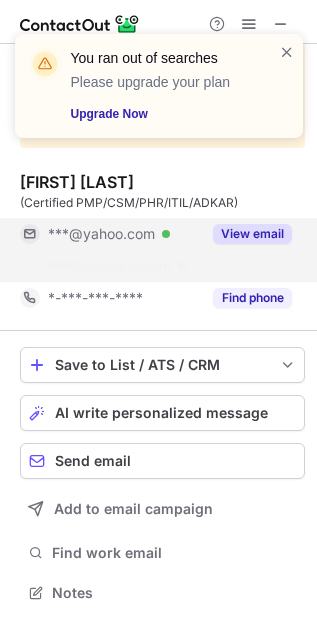 scroll, scrollTop: 546, scrollLeft: 317, axis: both 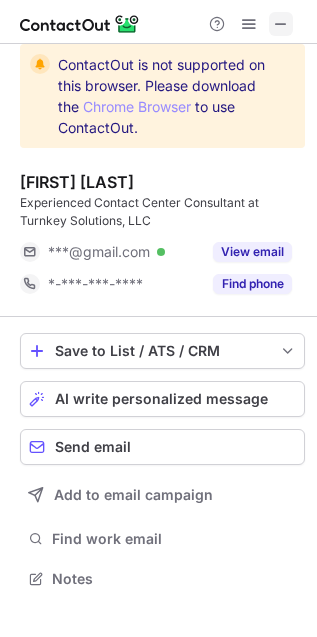 click at bounding box center [281, 24] 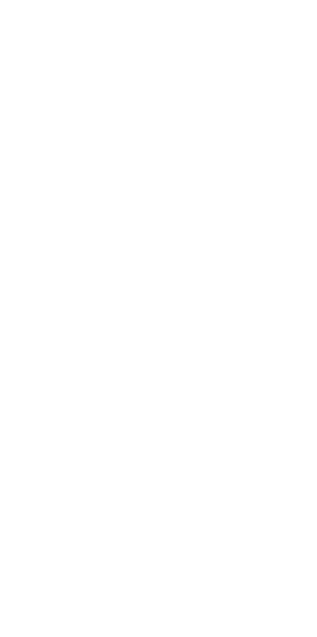 scroll, scrollTop: 0, scrollLeft: 0, axis: both 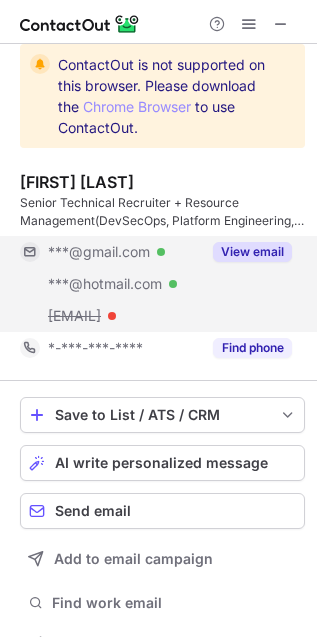 click on "View email" at bounding box center [252, 252] 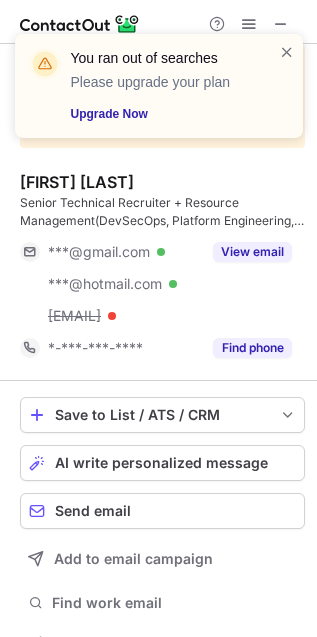 click on "You ran out of searches Please upgrade your plan Upgrade Now" at bounding box center (159, 94) 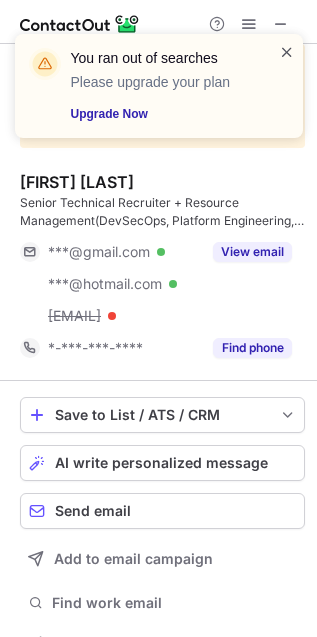 click at bounding box center (287, 52) 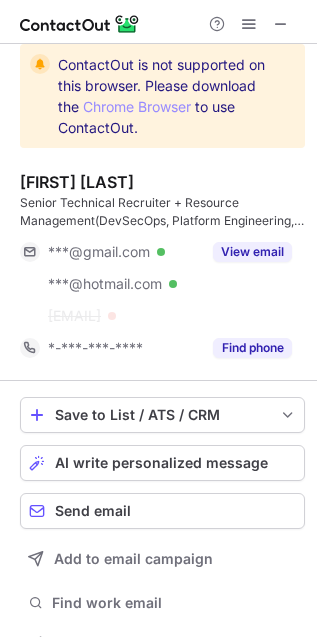 click at bounding box center [249, 24] 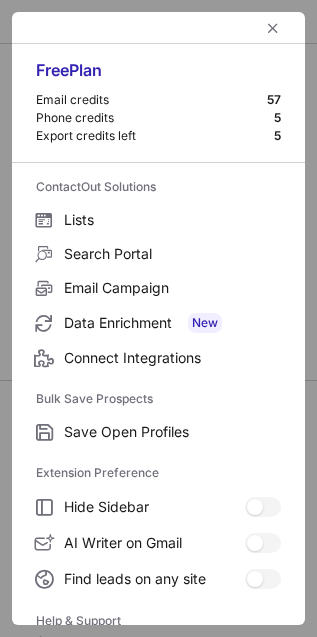 scroll, scrollTop: 596, scrollLeft: 303, axis: both 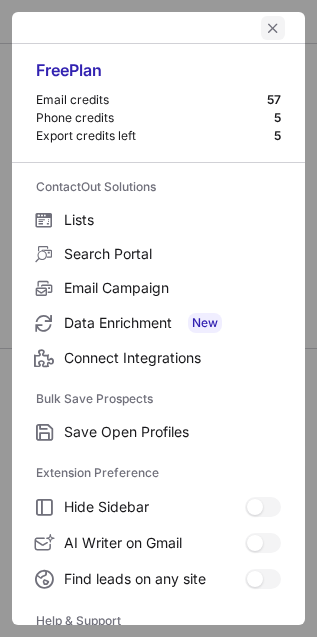click at bounding box center [273, 28] 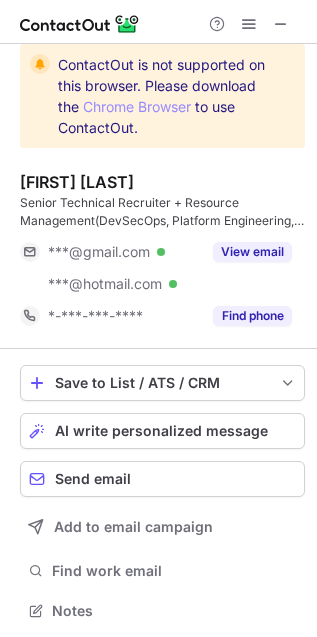 click at bounding box center (249, 24) 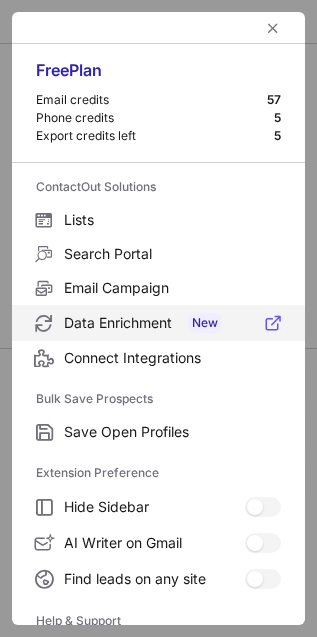 click at bounding box center (44, 323) 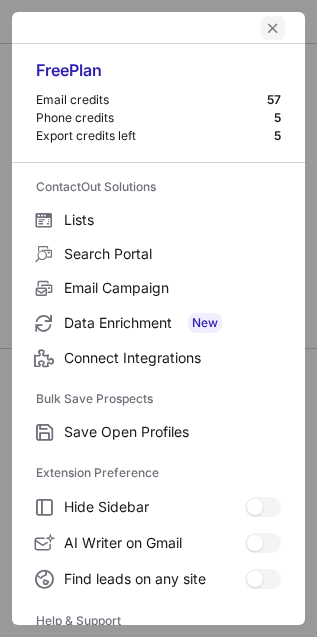 click at bounding box center [273, 28] 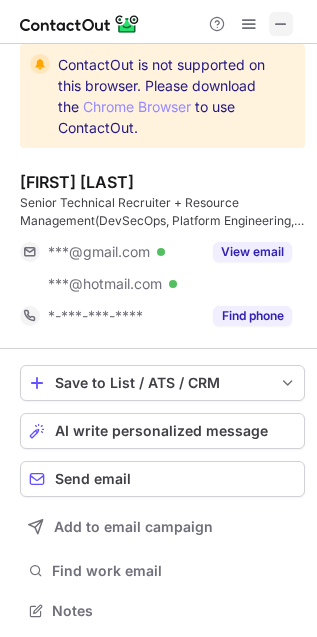 click at bounding box center [281, 24] 